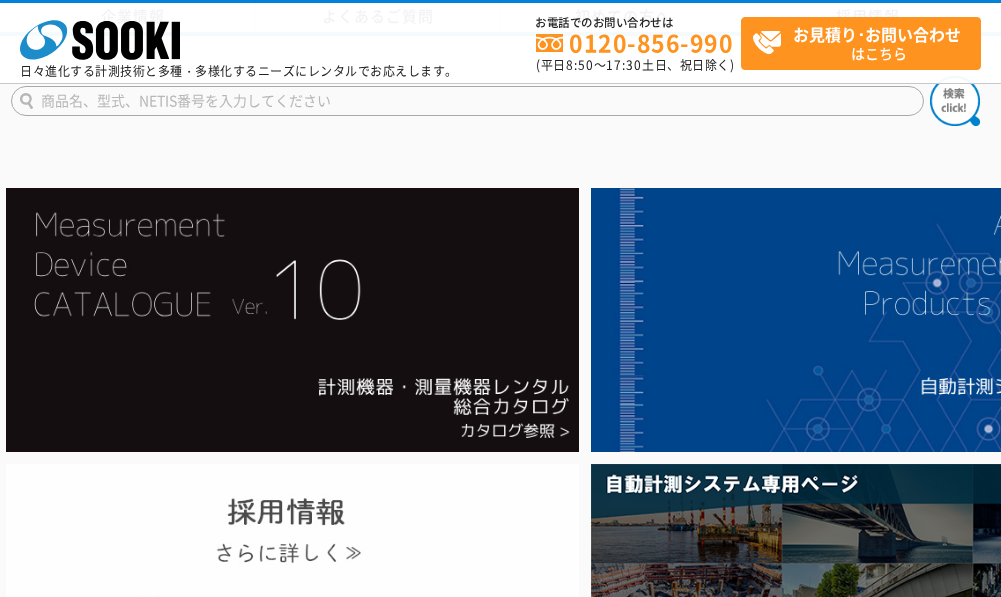 scroll, scrollTop: 400, scrollLeft: 0, axis: vertical 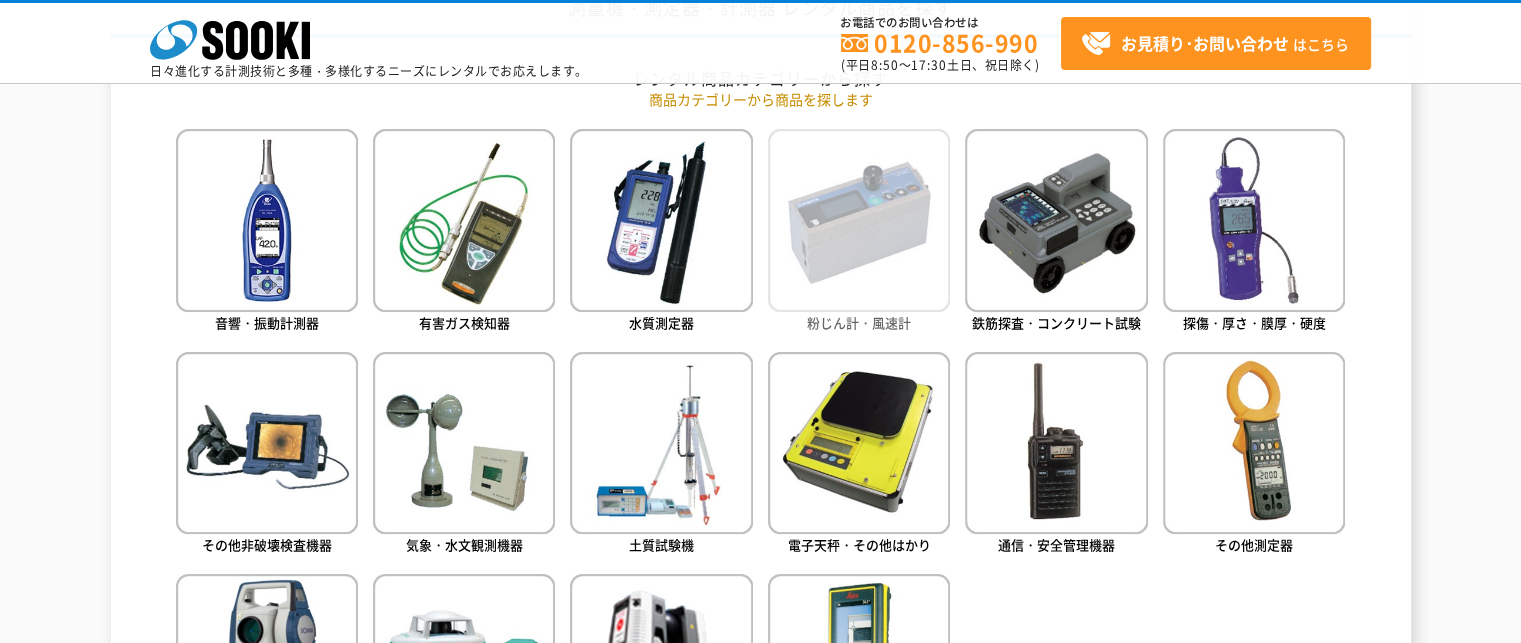 click at bounding box center [859, 220] 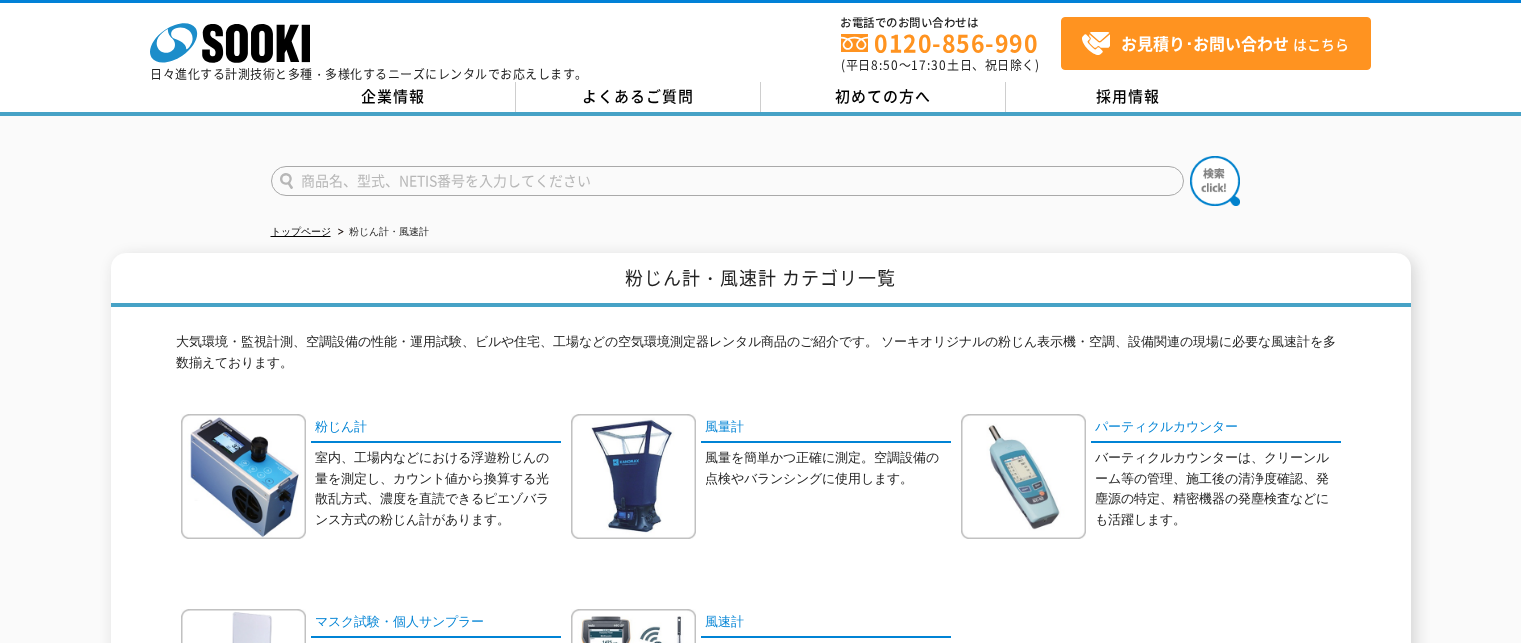 scroll, scrollTop: 0, scrollLeft: 0, axis: both 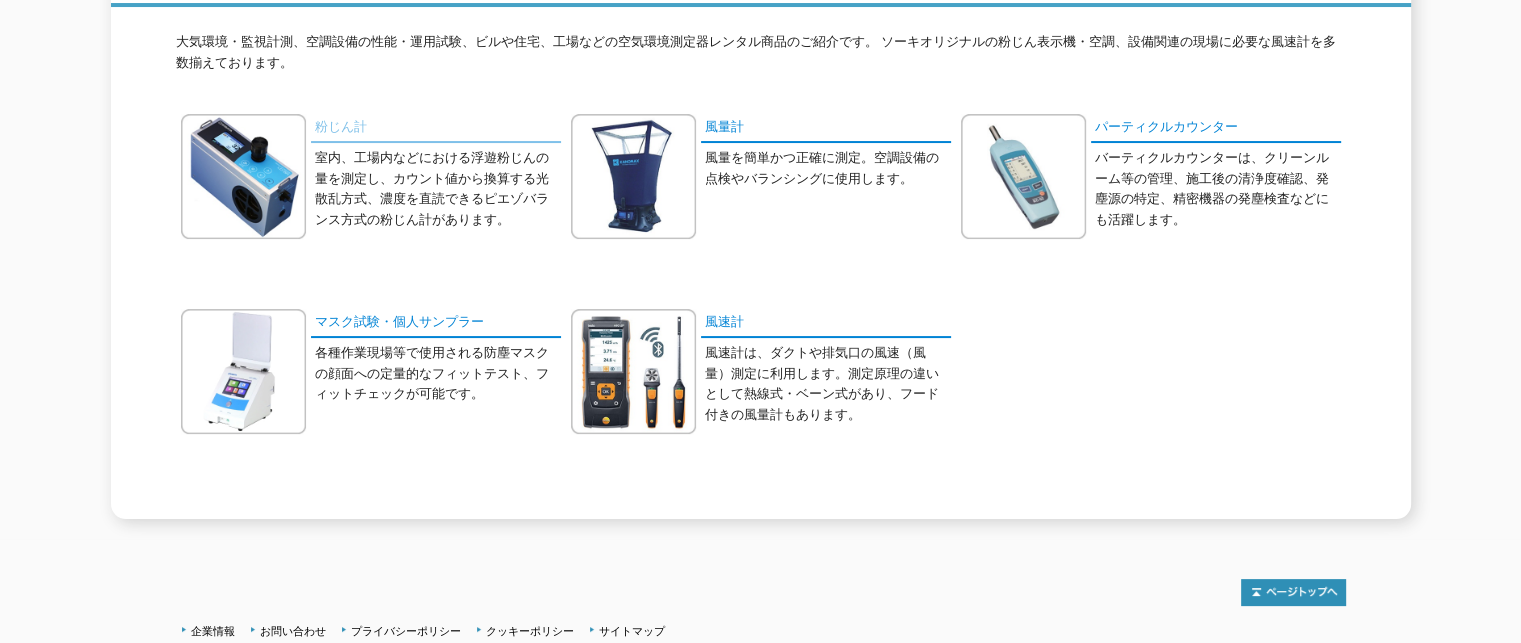 click on "粉じん計" at bounding box center [436, 128] 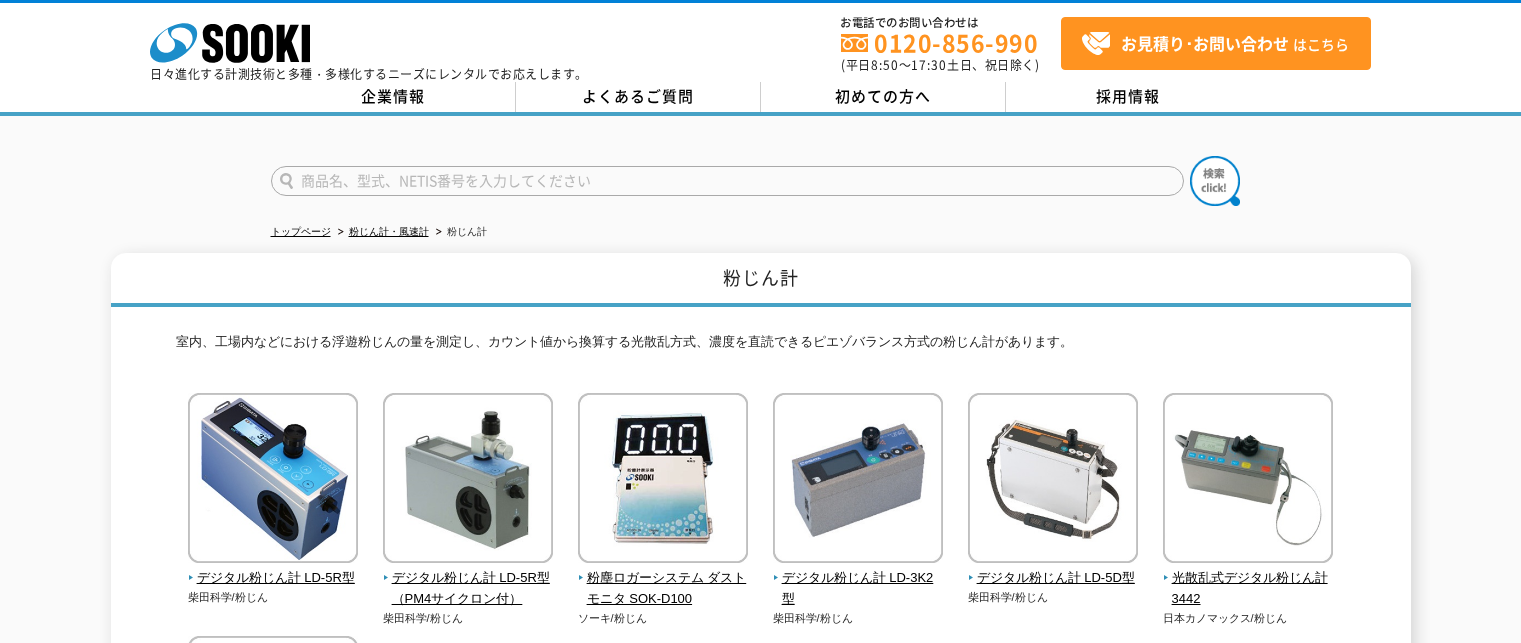 scroll, scrollTop: 0, scrollLeft: 0, axis: both 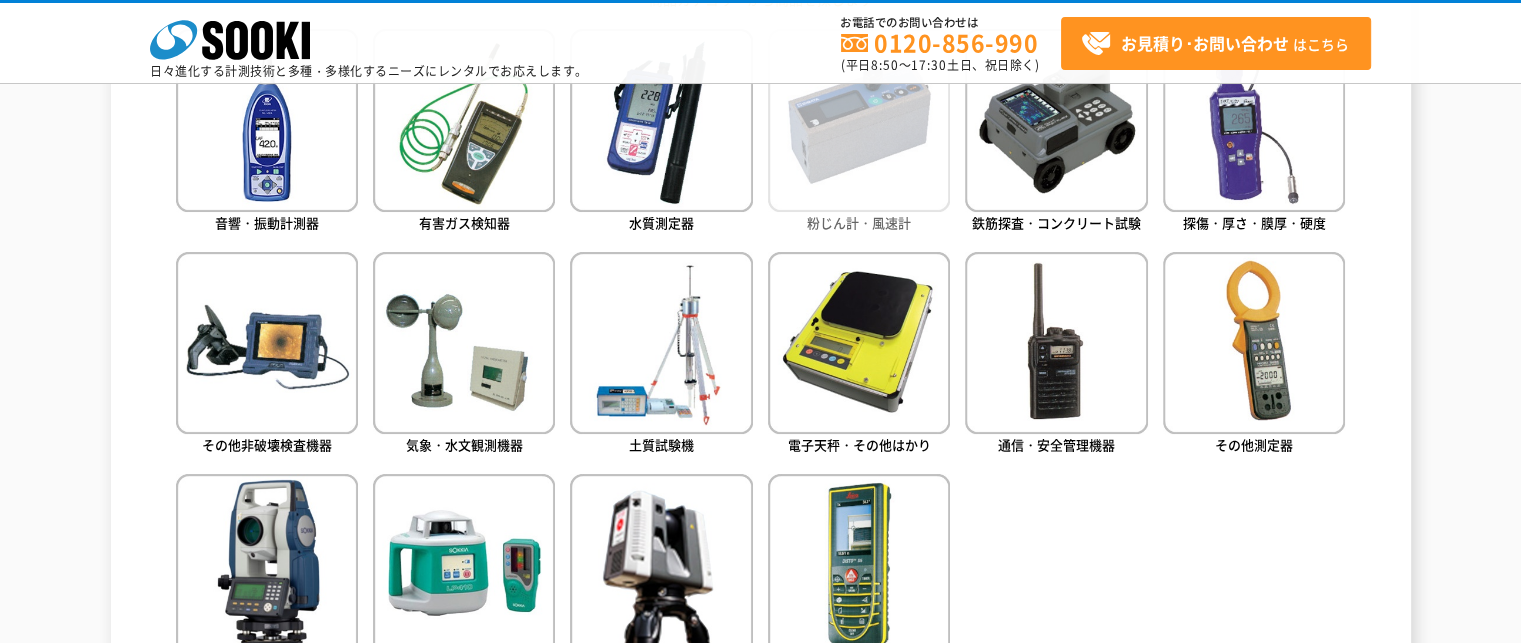 click at bounding box center (859, 120) 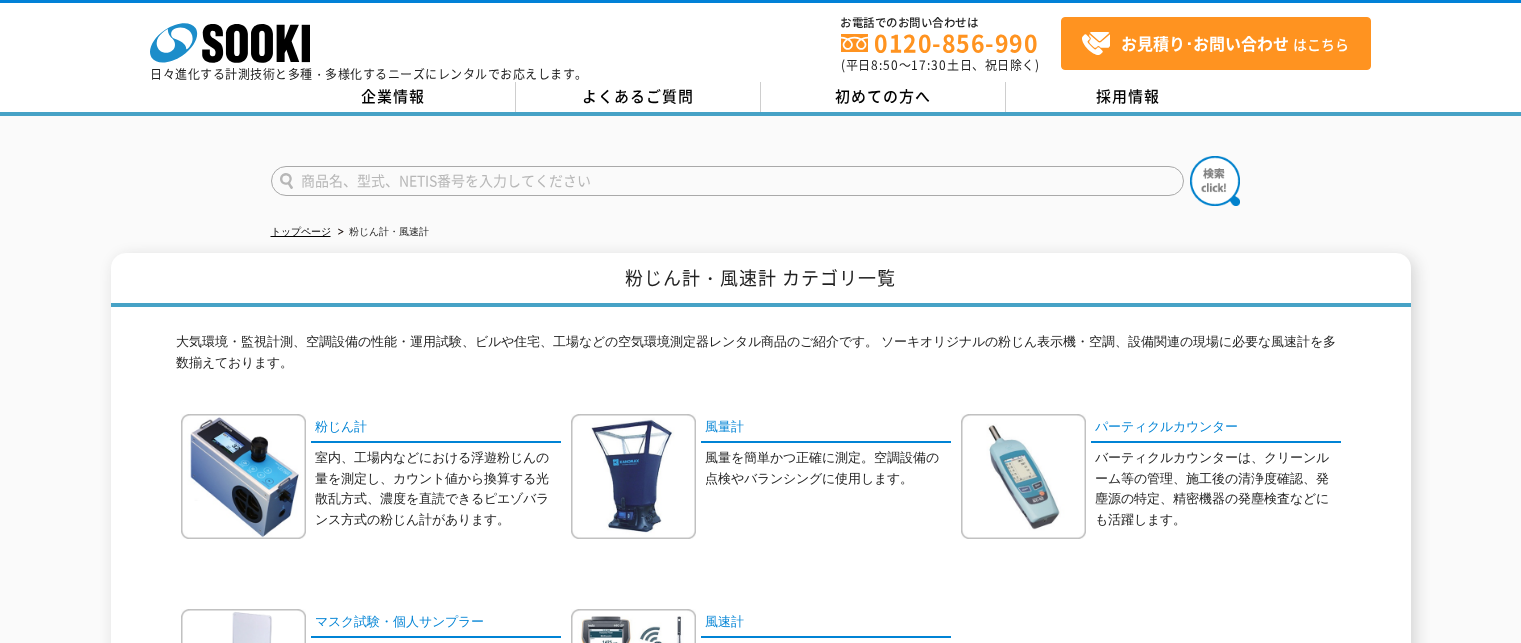 scroll, scrollTop: 0, scrollLeft: 0, axis: both 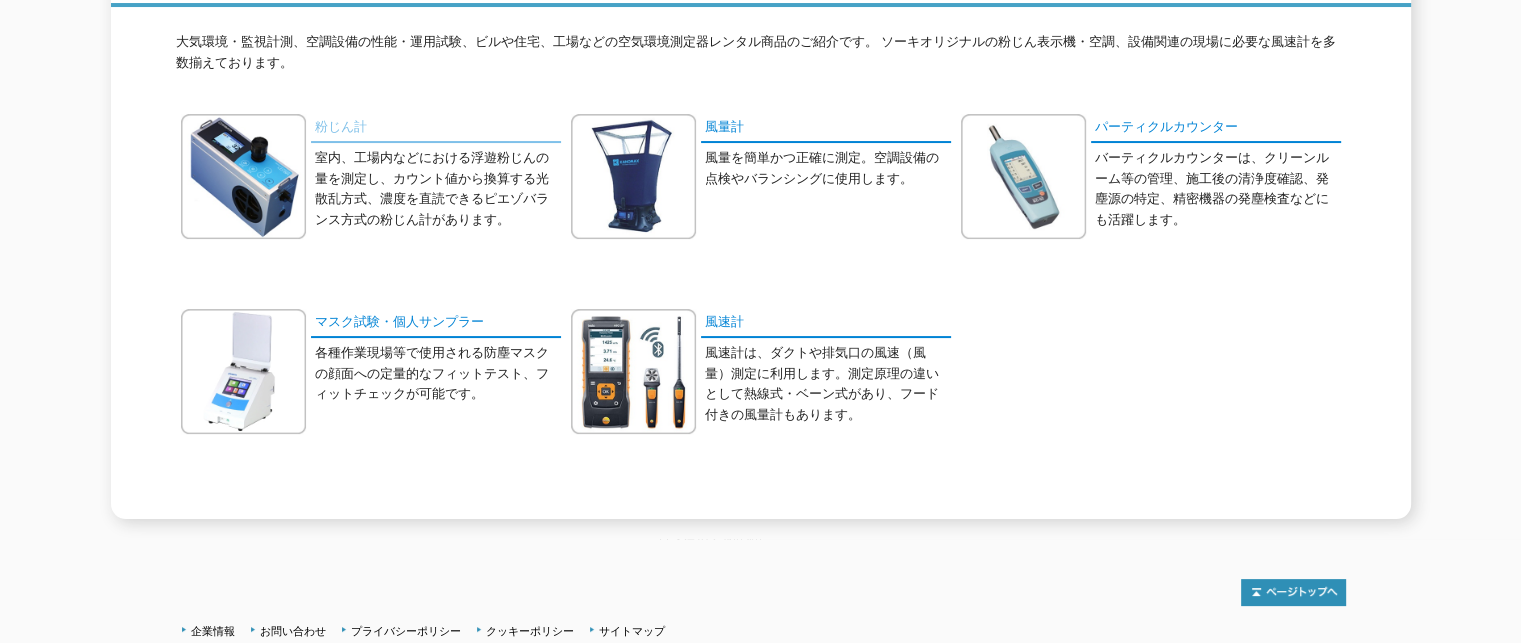 click on "粉じん計" at bounding box center [436, 128] 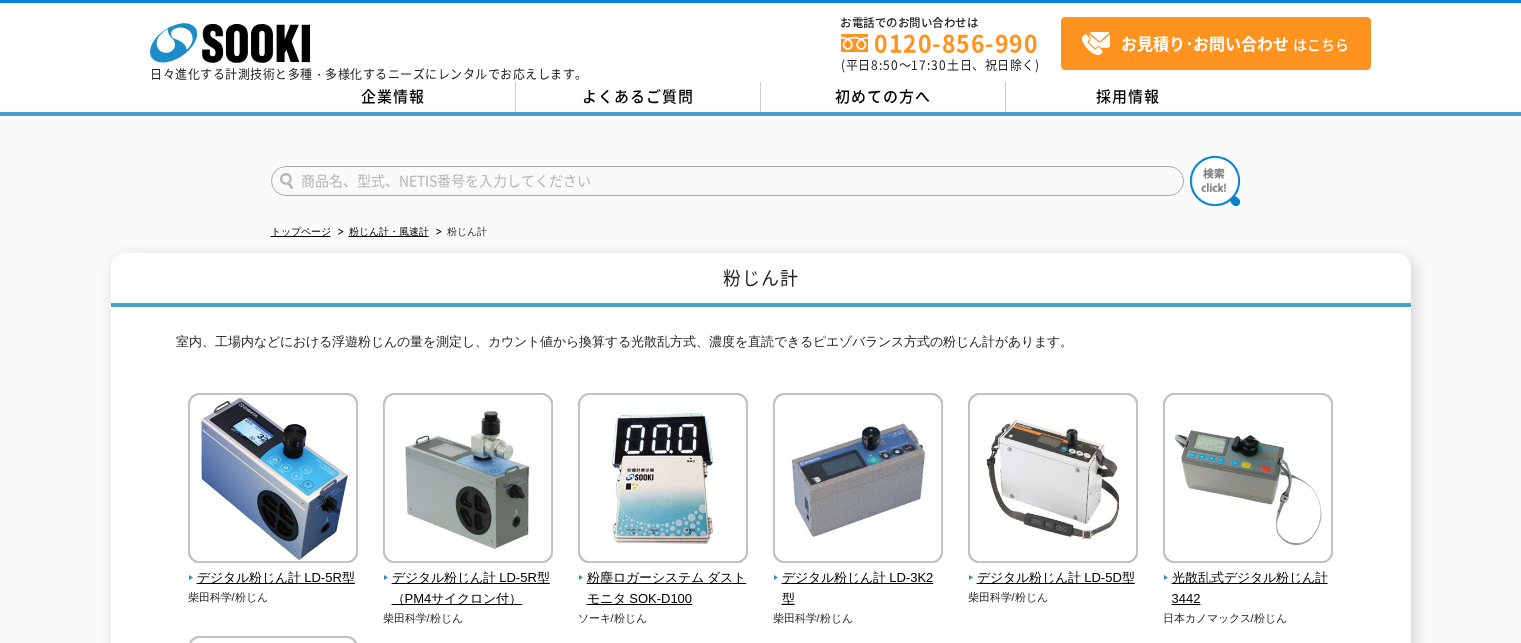 scroll, scrollTop: 0, scrollLeft: 0, axis: both 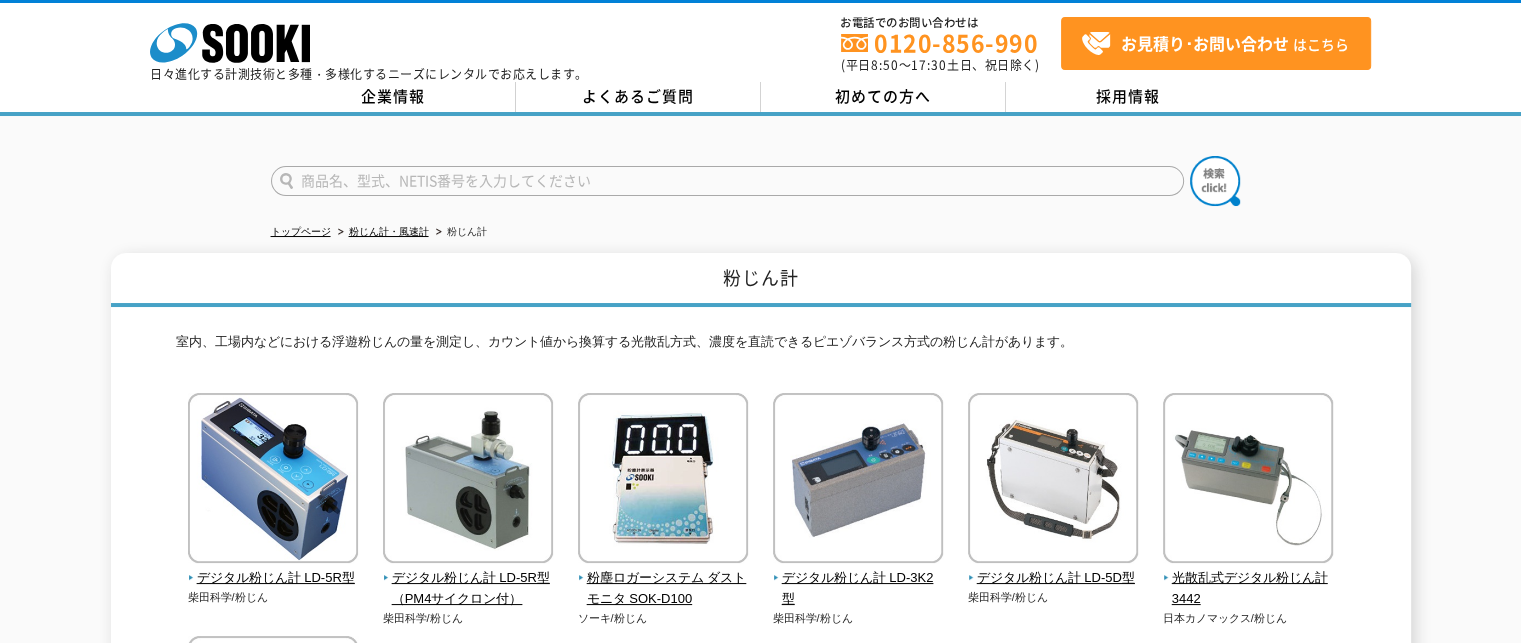 click at bounding box center [761, 184] 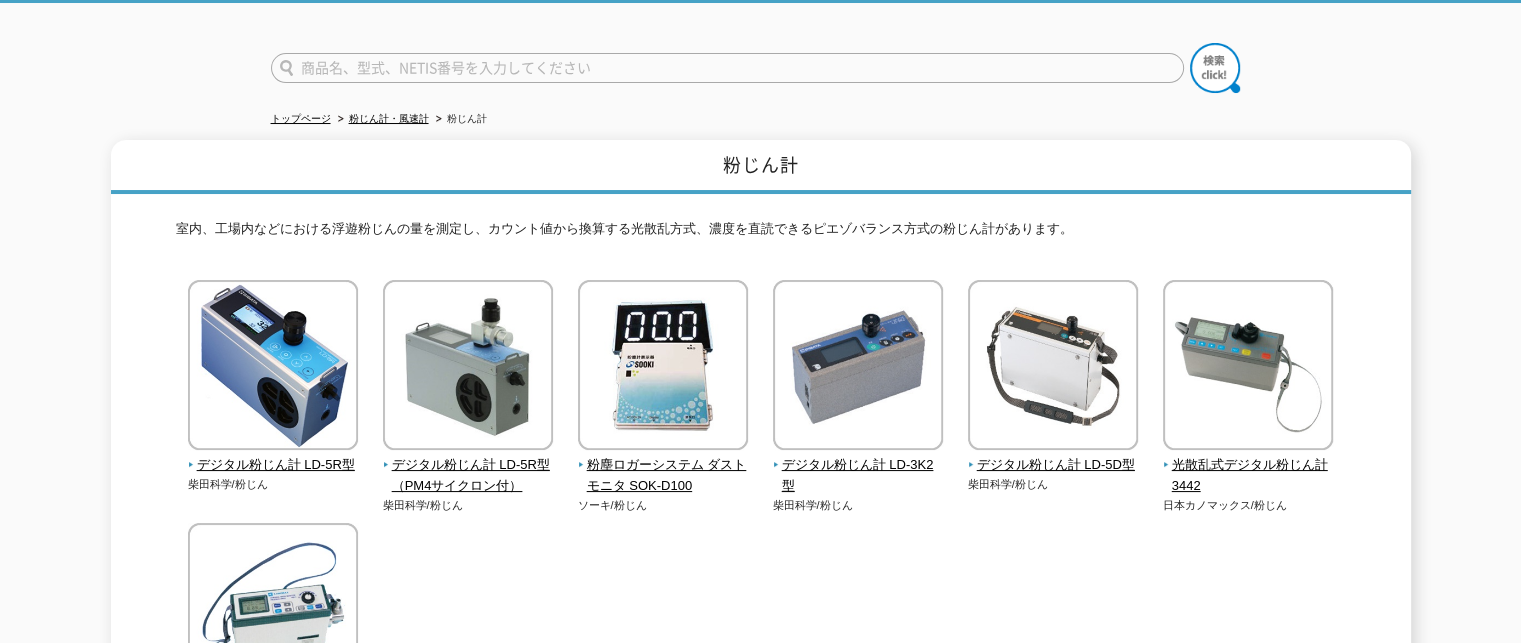 scroll, scrollTop: 200, scrollLeft: 0, axis: vertical 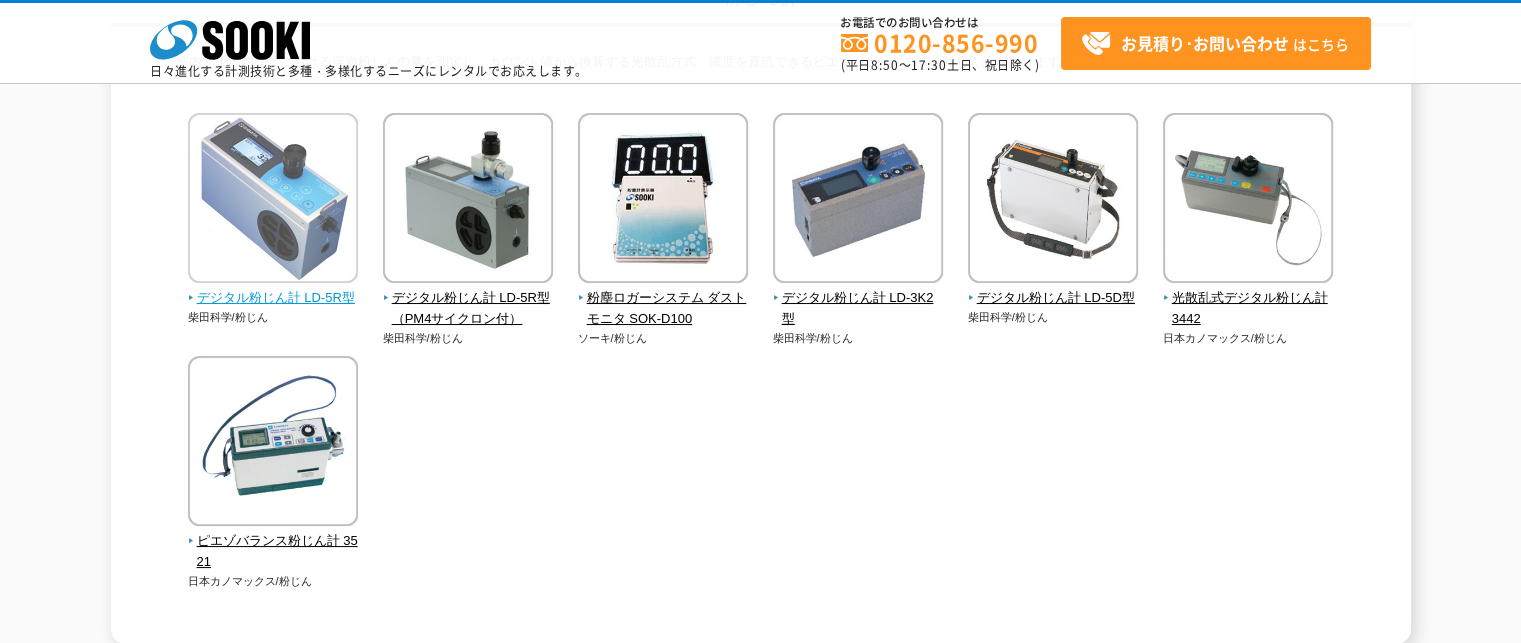click on "デジタル粉じん計 LD-5R型" at bounding box center [273, 298] 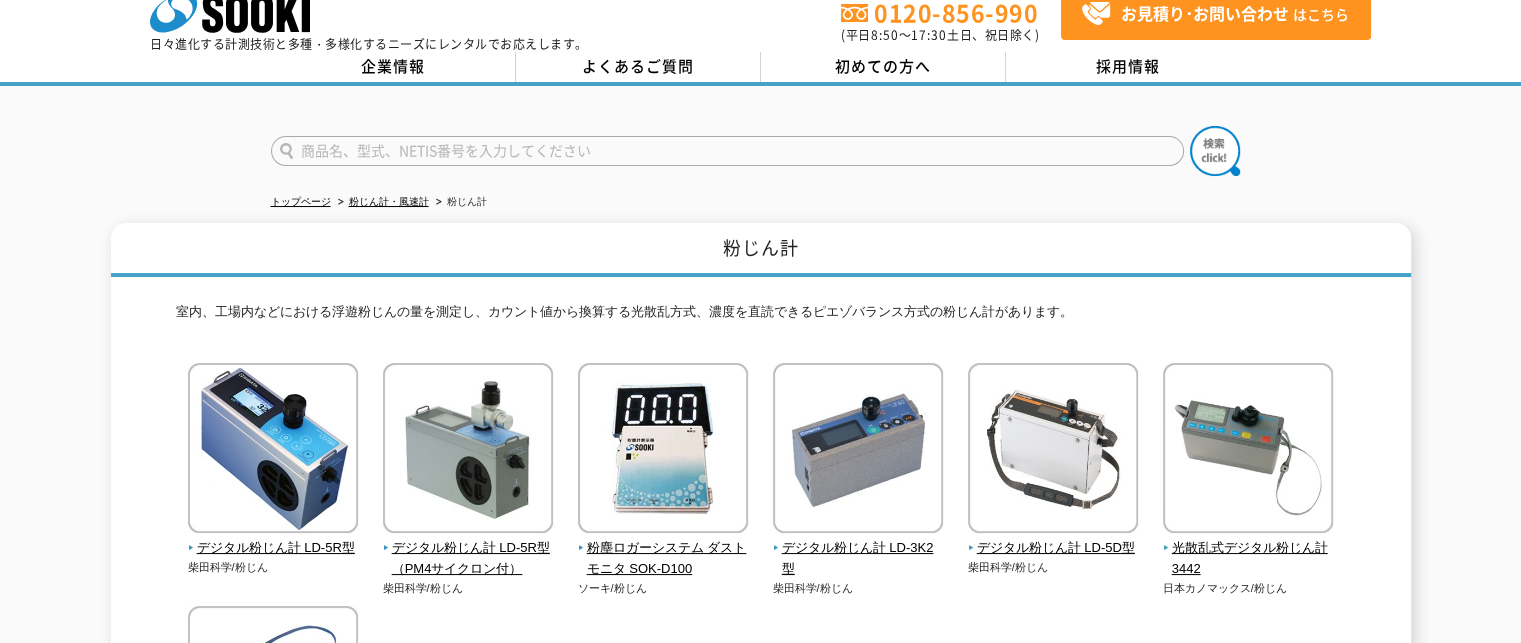 scroll, scrollTop: 0, scrollLeft: 0, axis: both 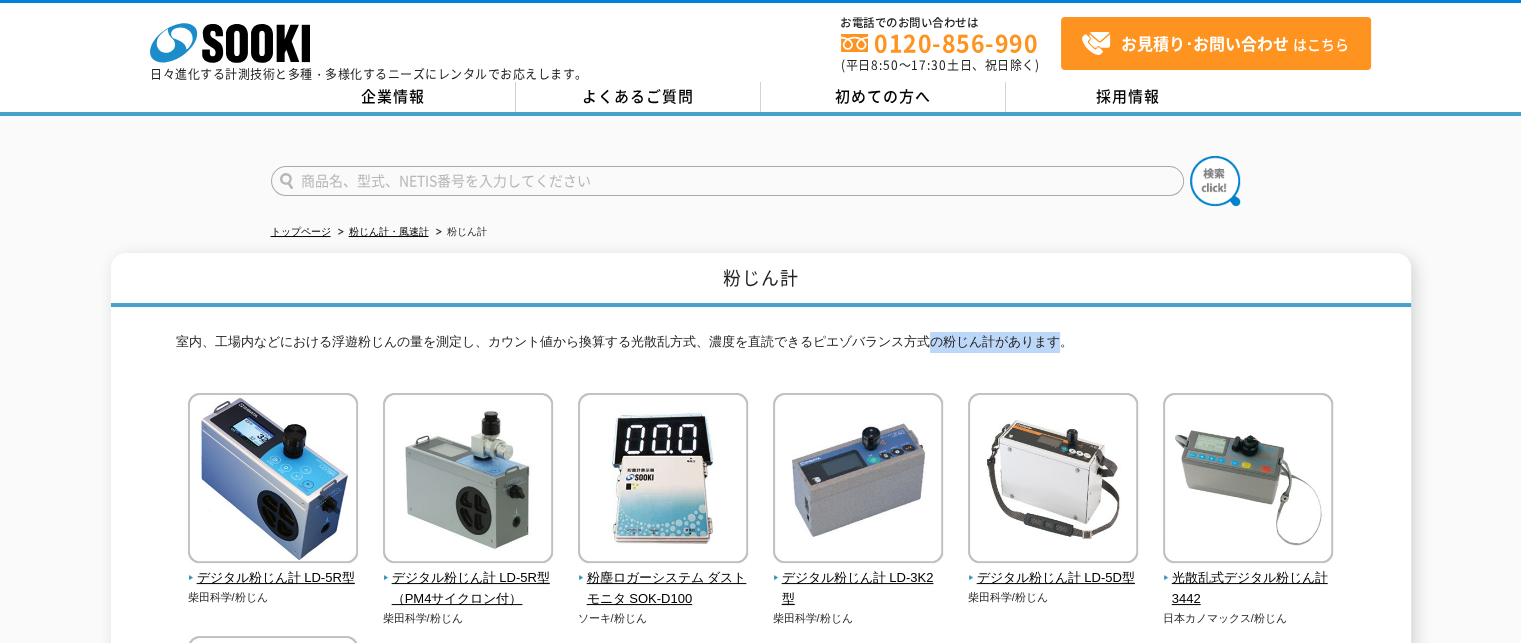 drag, startPoint x: 931, startPoint y: 338, endPoint x: 1054, endPoint y: 345, distance: 123.19903 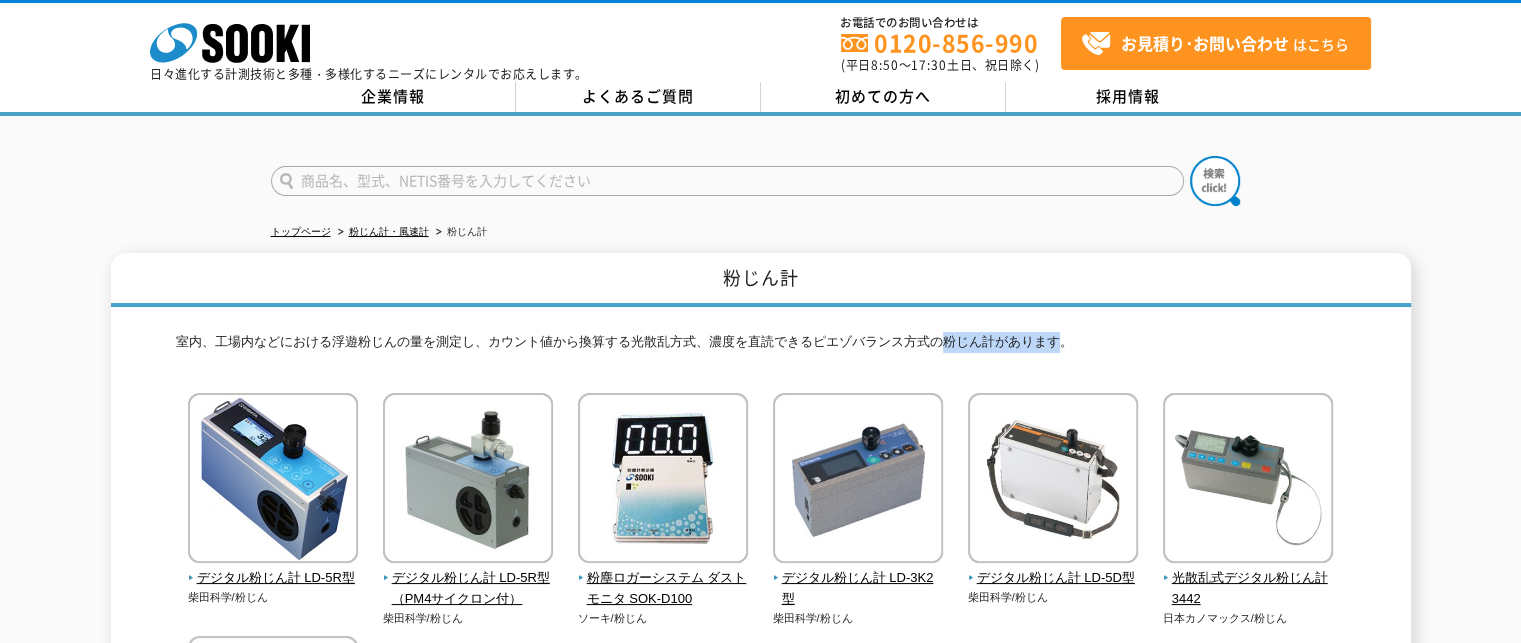 drag, startPoint x: 944, startPoint y: 339, endPoint x: 1061, endPoint y: 355, distance: 118.08895 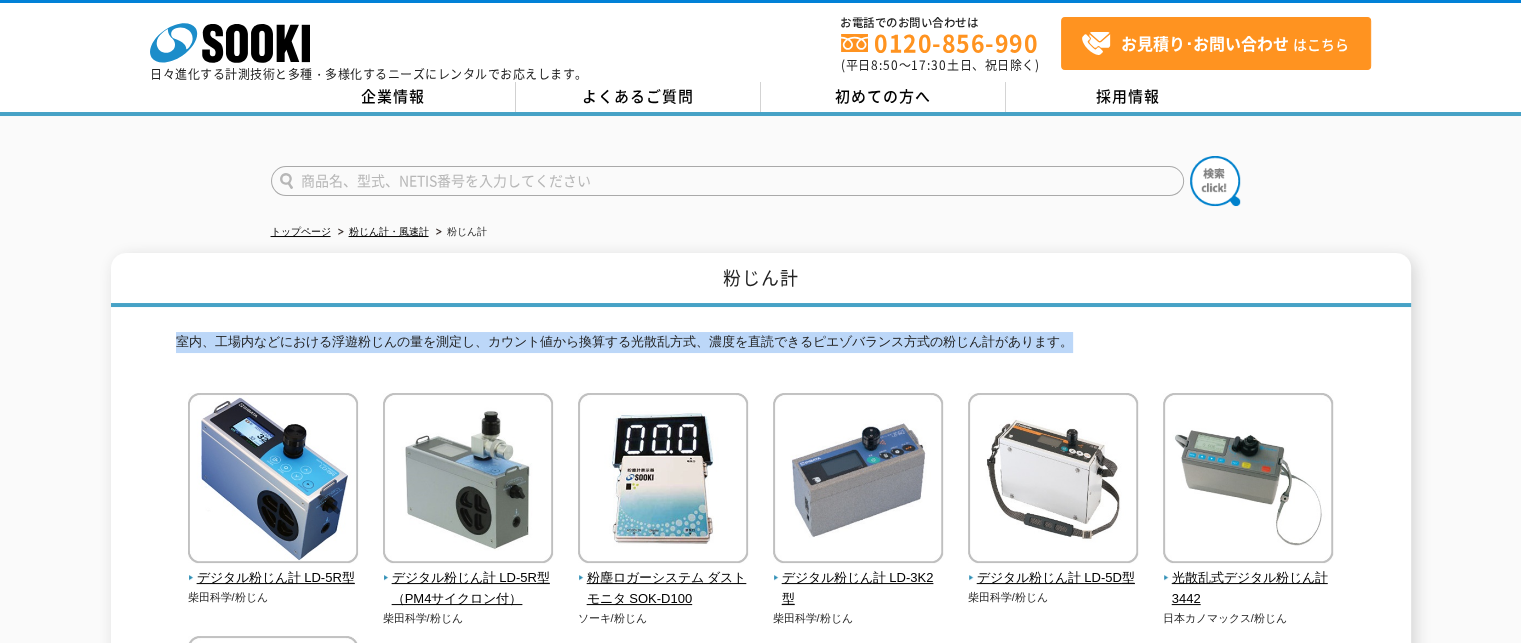 drag, startPoint x: 179, startPoint y: 340, endPoint x: 1103, endPoint y: 339, distance: 924.00055 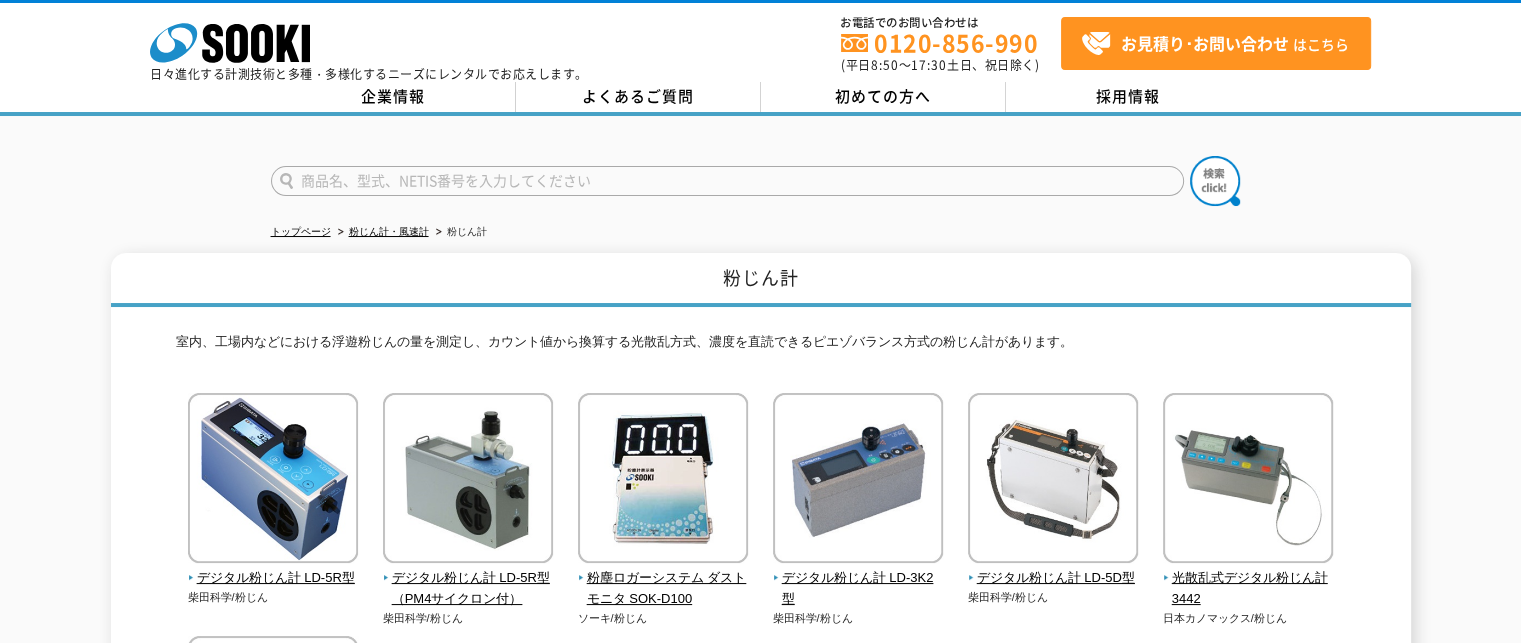 click on "粉じん計" at bounding box center [761, 280] 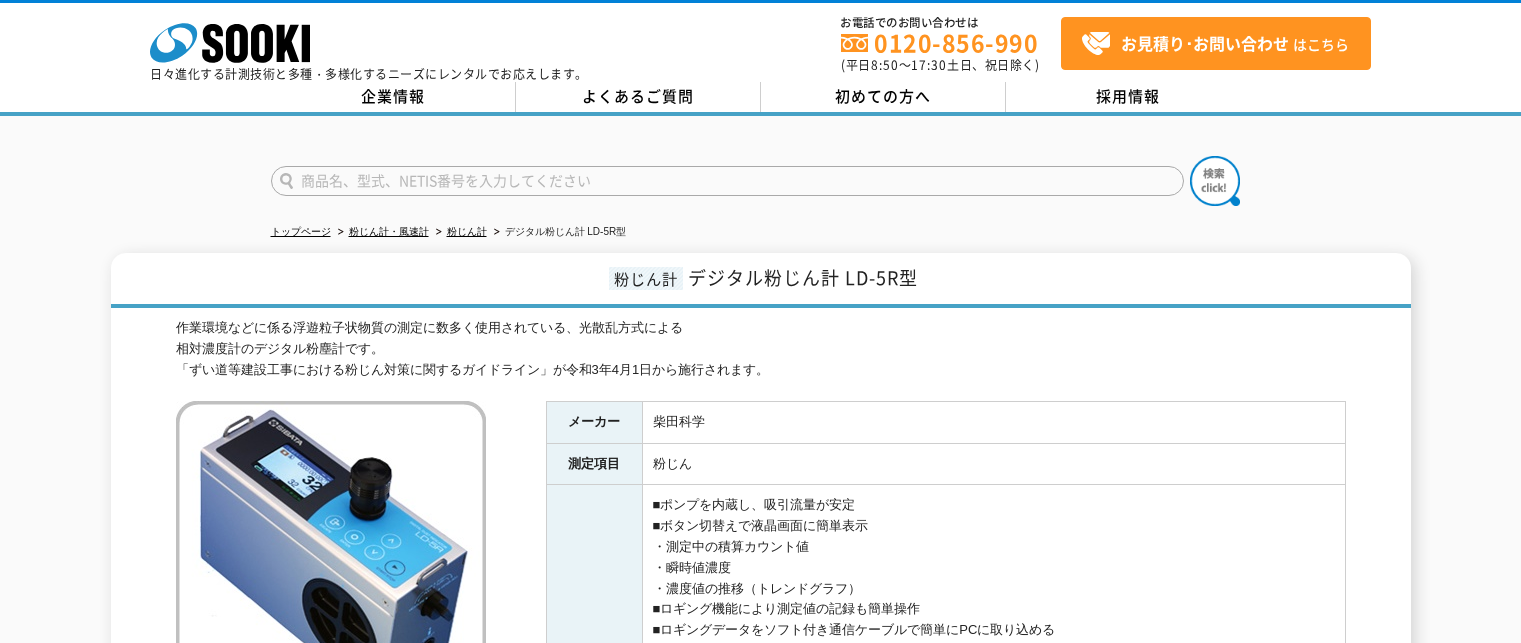 scroll, scrollTop: 0, scrollLeft: 0, axis: both 